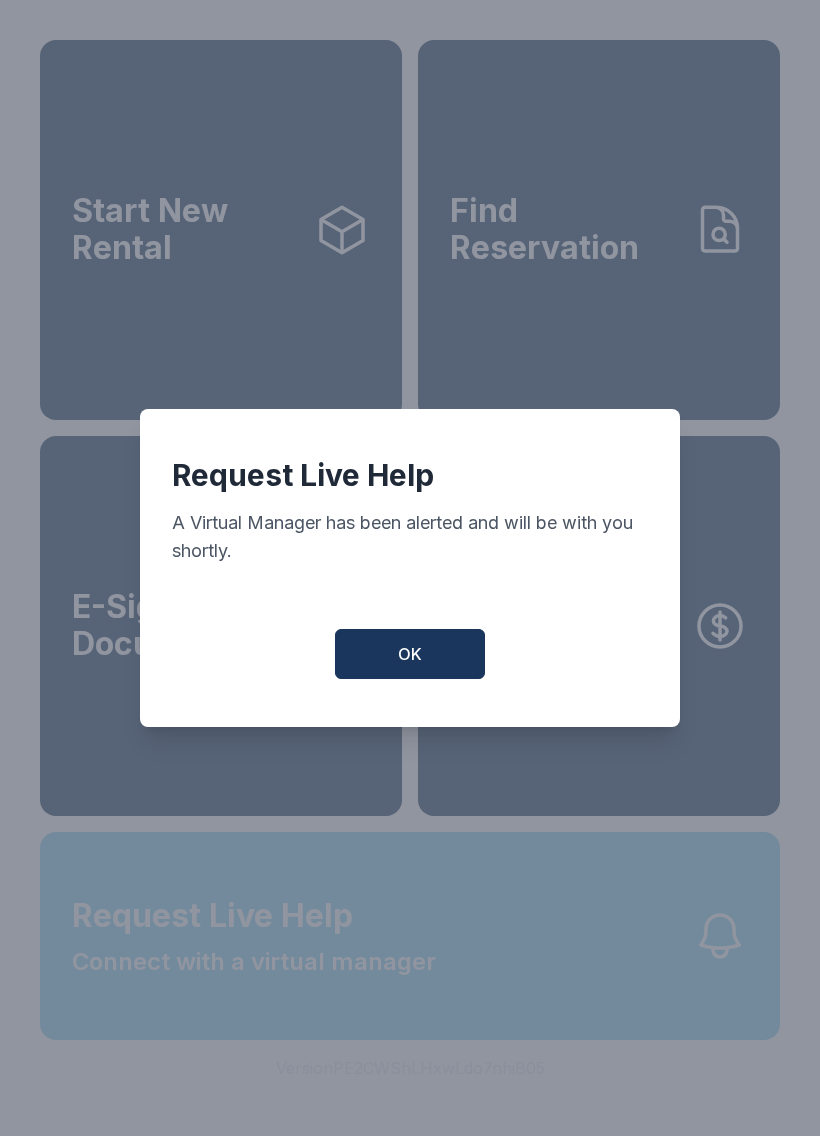 scroll, scrollTop: 0, scrollLeft: 0, axis: both 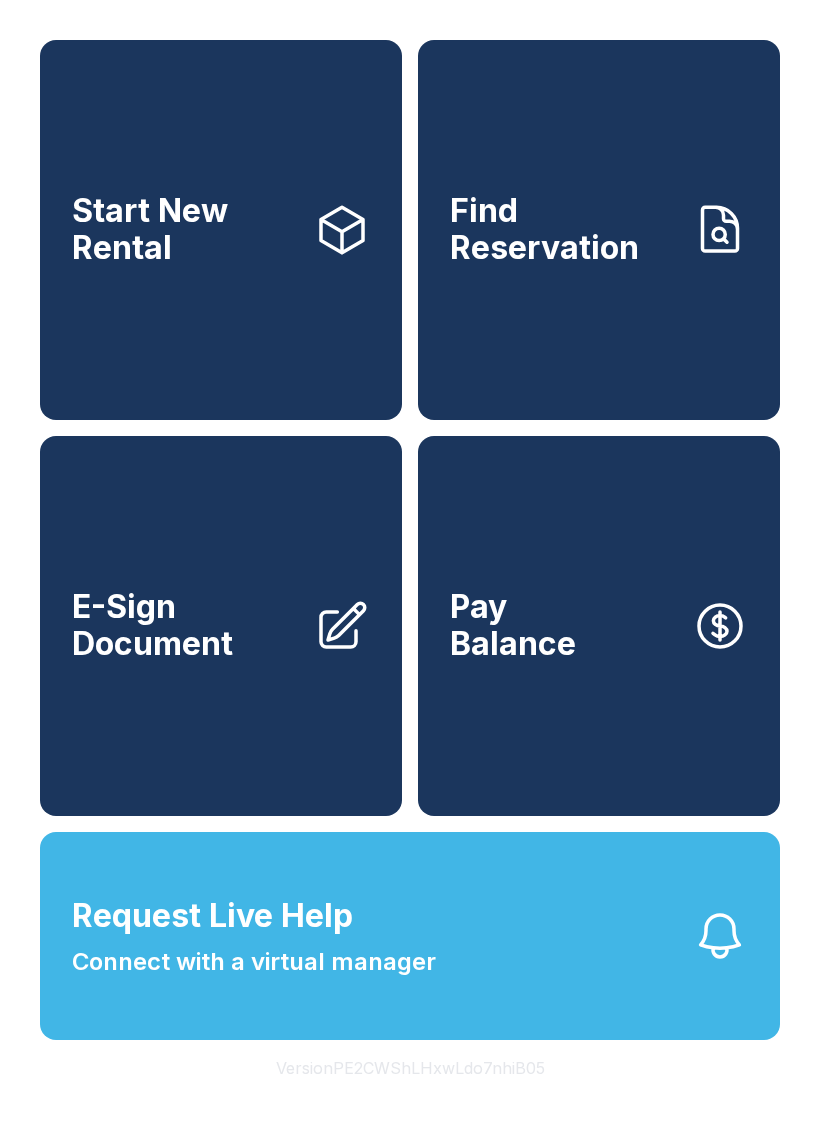 click on "Pay  Balance" at bounding box center [599, 626] 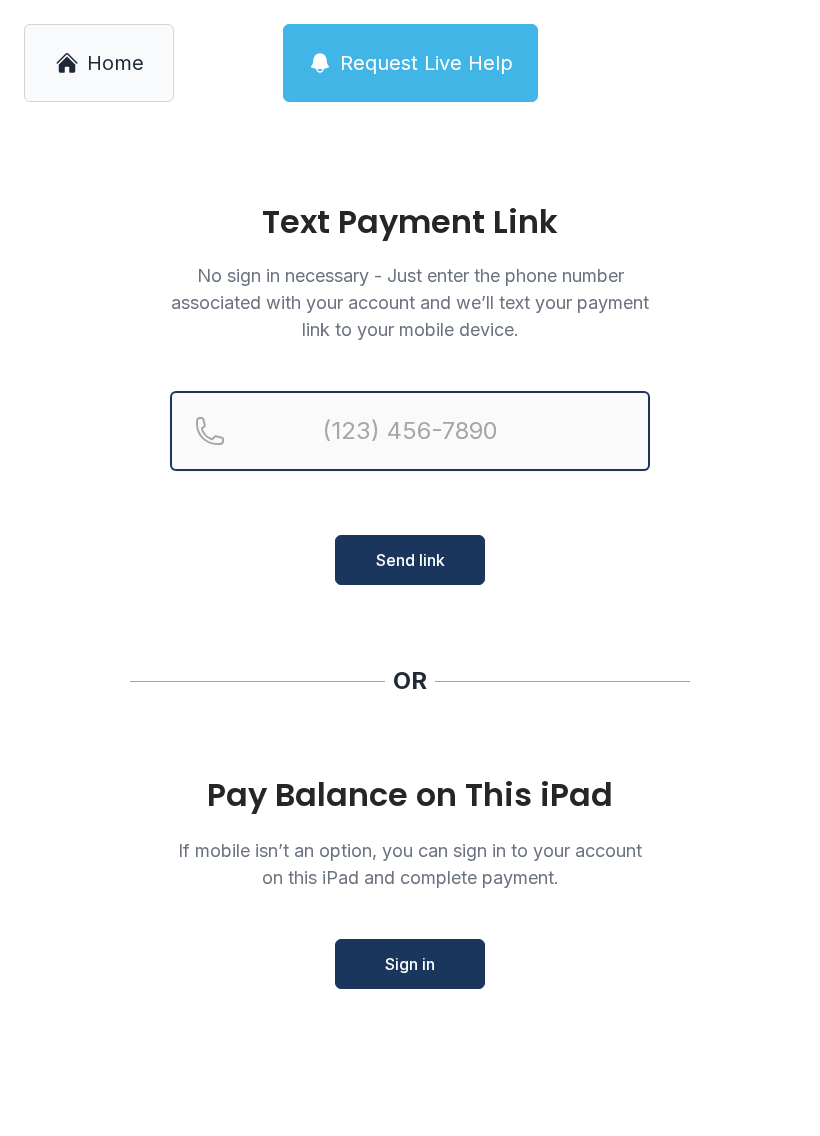 click at bounding box center [410, 431] 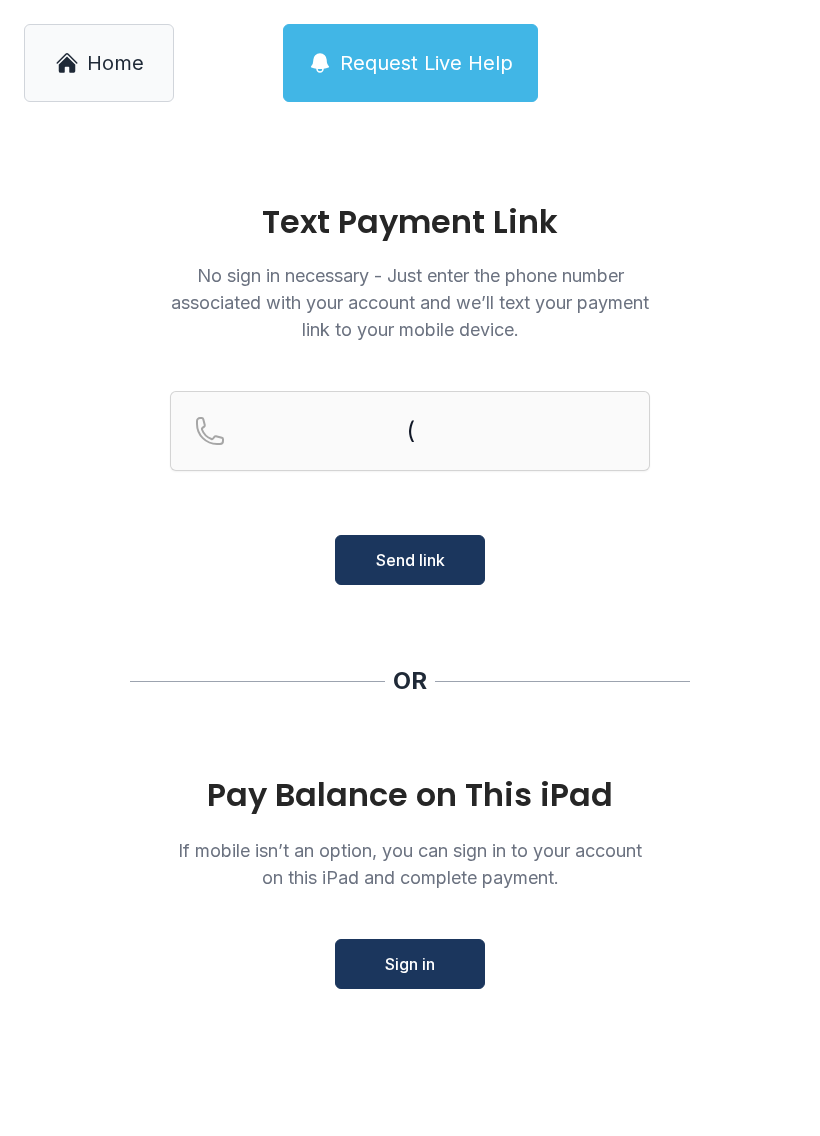 click on "Text Payment Link No sign in necessary - Just enter the phone number associated with your account and we’ll text your payment link to your mobile device. ( Send link OR Pay Balance on This iPad If mobile isn’t an option, you can sign in to your account on this iPad and complete payment. Sign in" at bounding box center [410, 631] 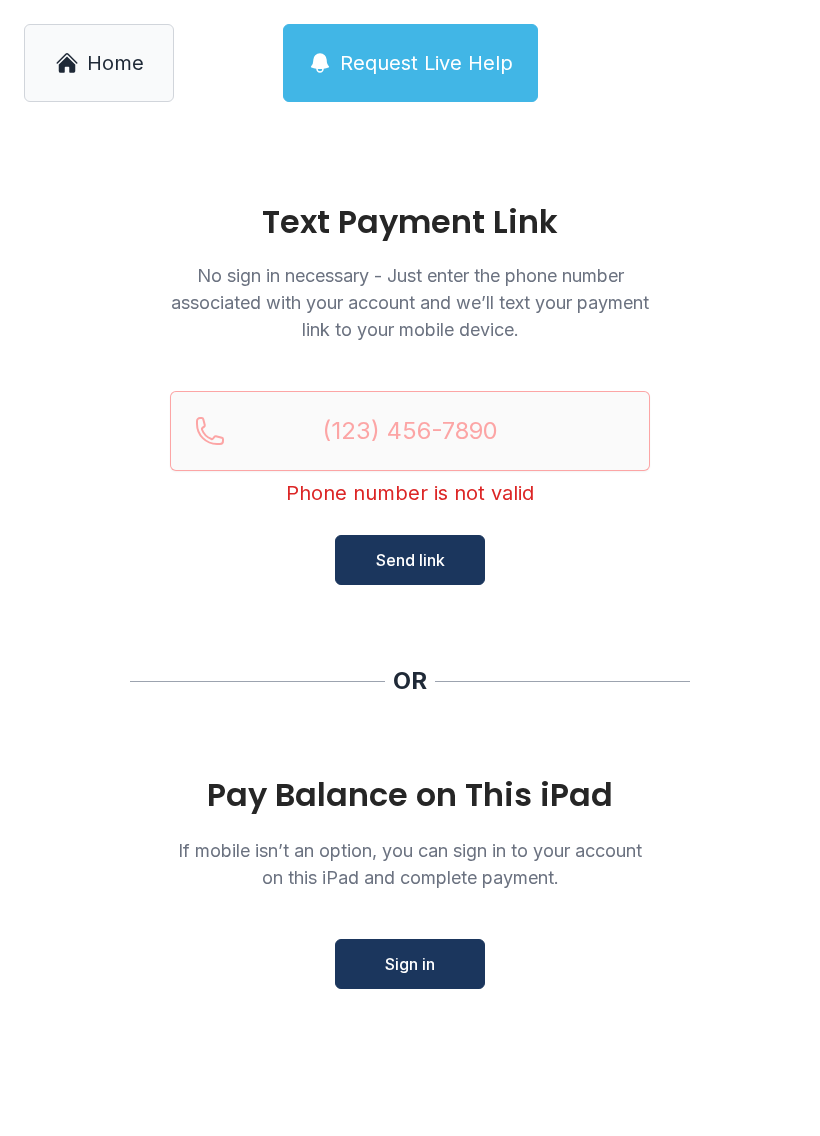 click on "Home" at bounding box center (115, 63) 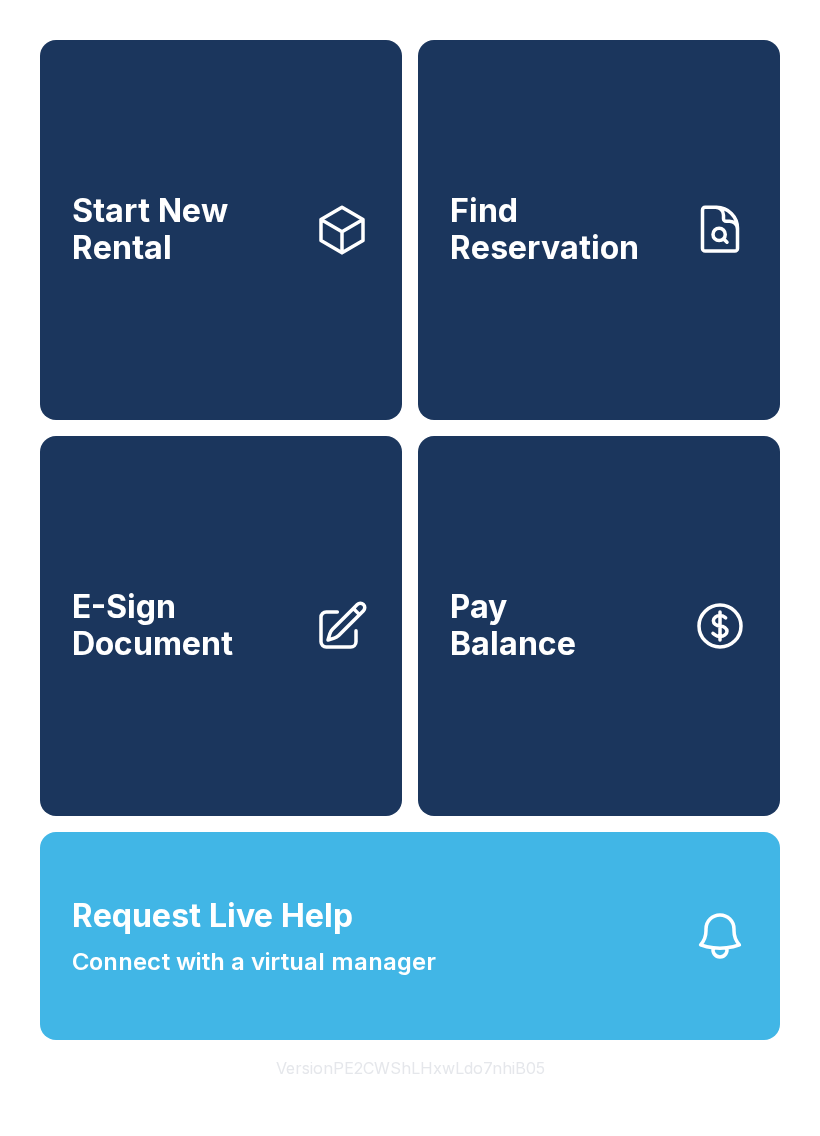 click on "Start New Rental" at bounding box center (185, 229) 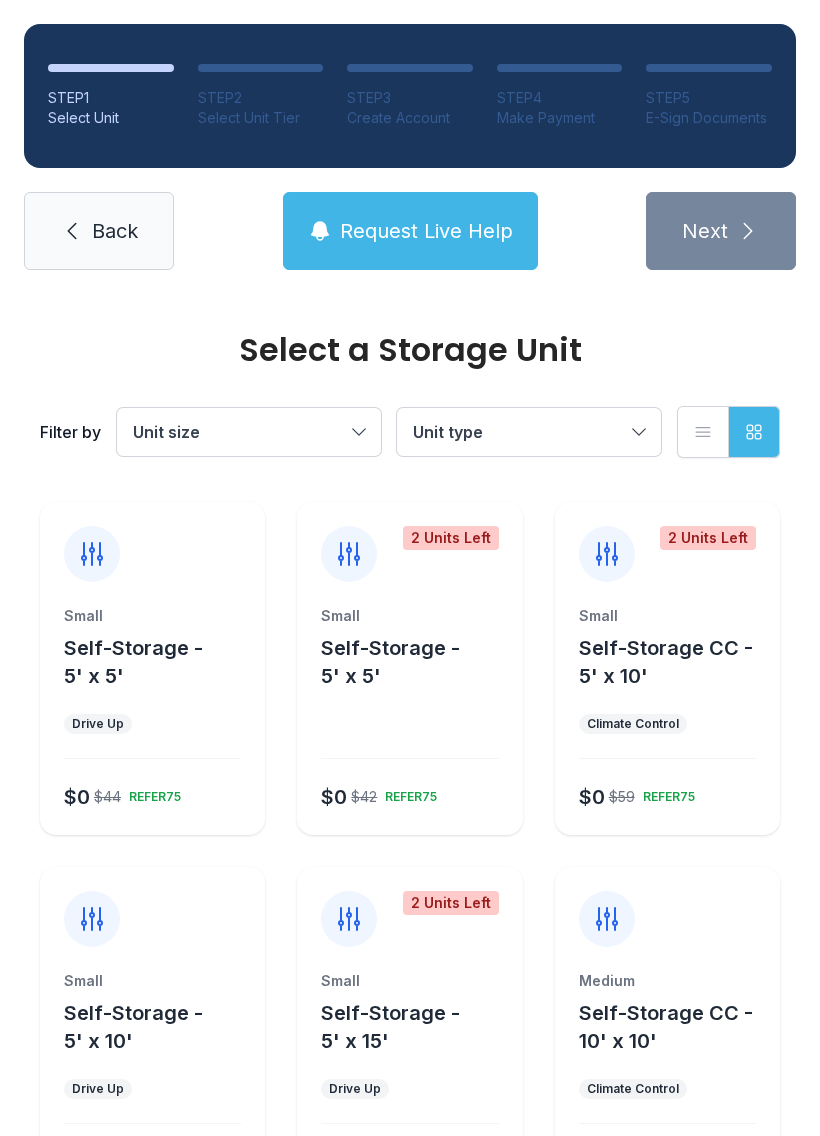 click on "Self-Storage - 5' x 5'" at bounding box center [160, 662] 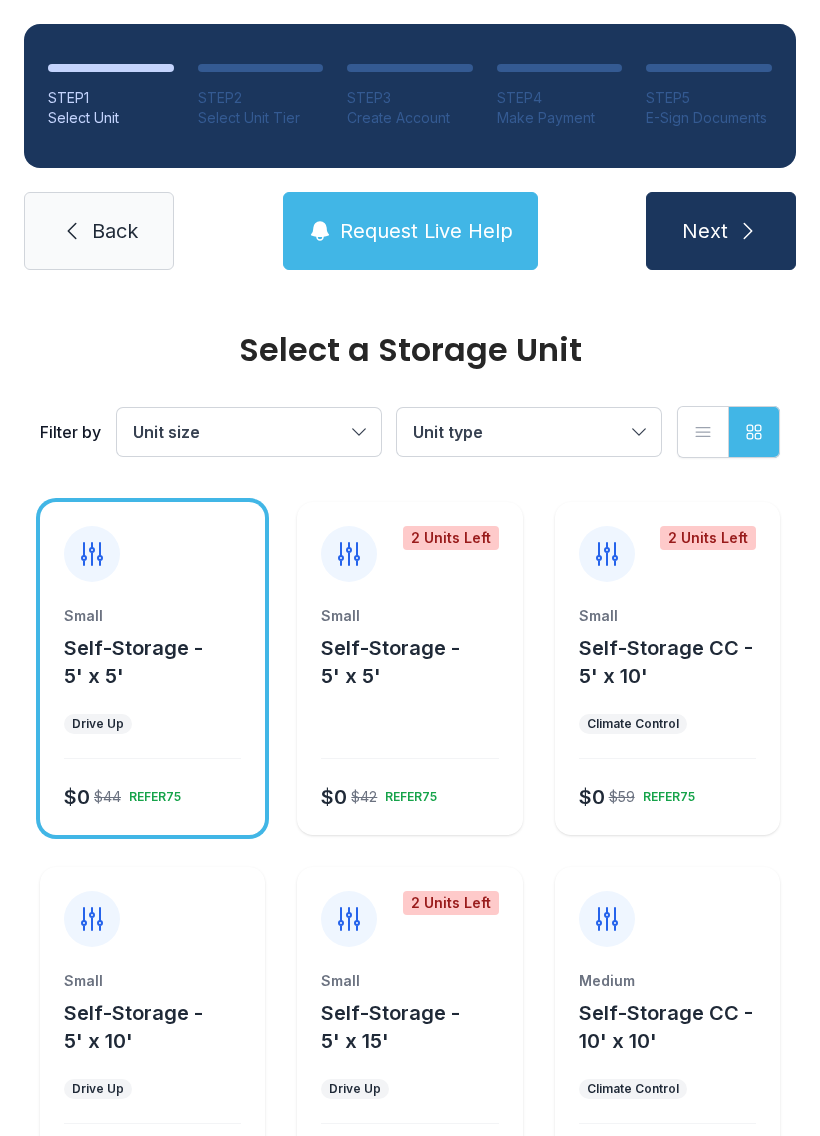 click on "Next" at bounding box center [721, 231] 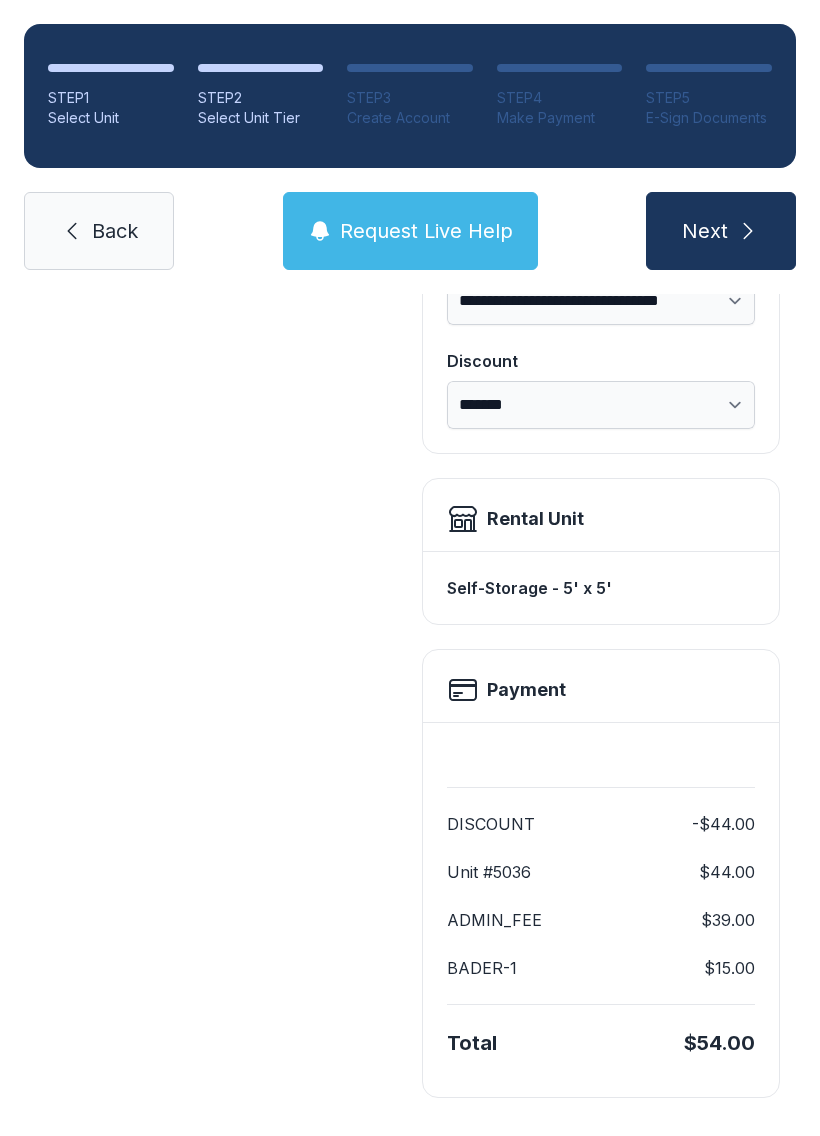 scroll, scrollTop: 361, scrollLeft: 0, axis: vertical 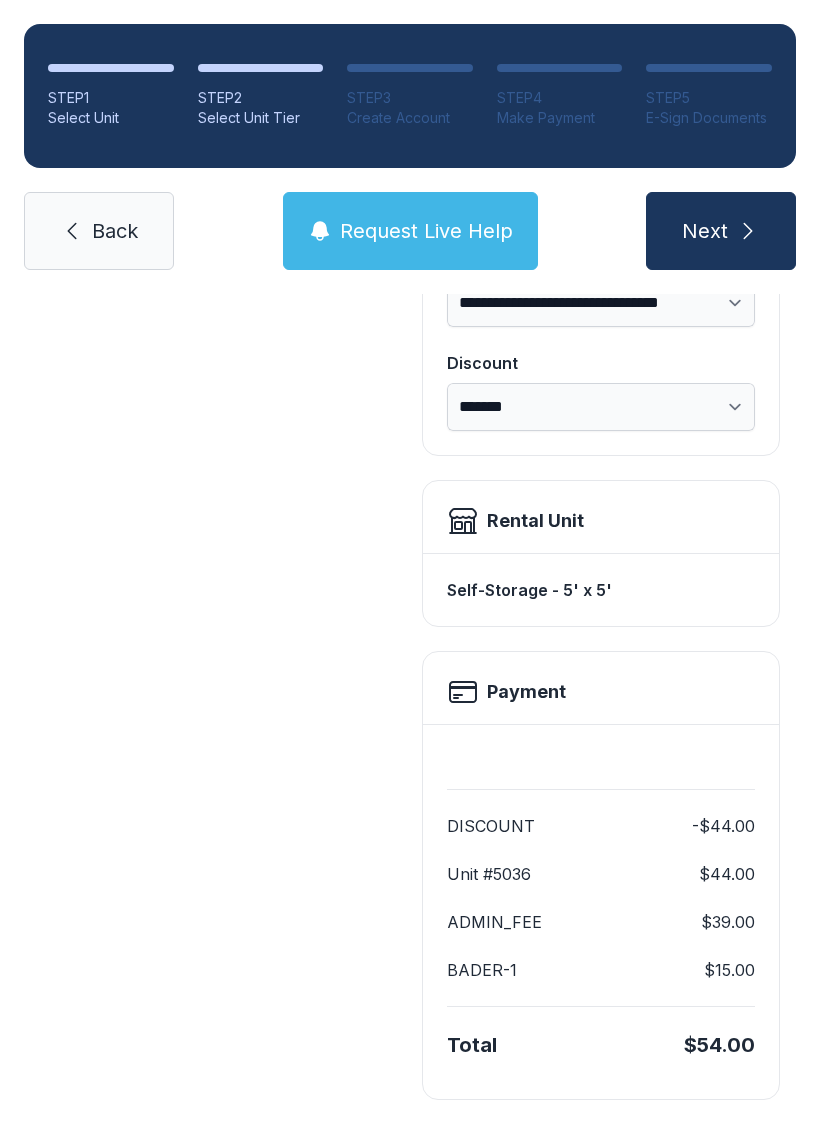 click on "Back" at bounding box center (99, 231) 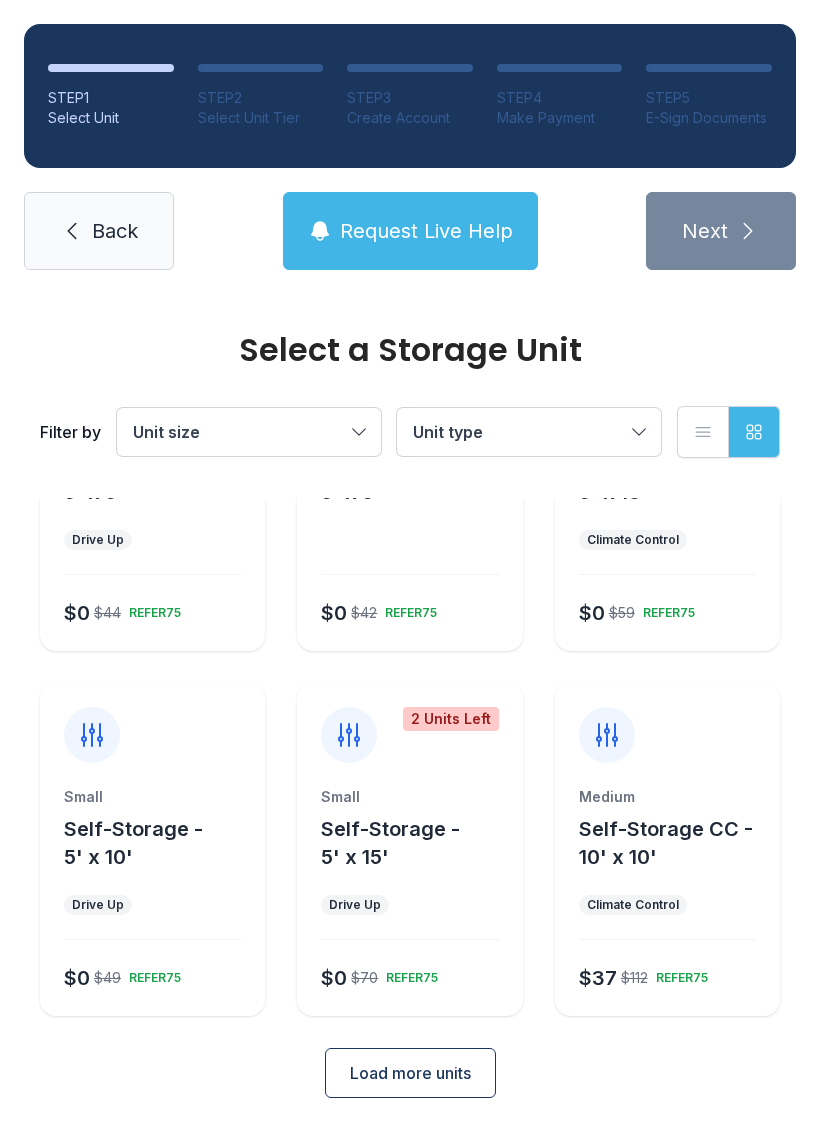 scroll, scrollTop: 182, scrollLeft: 0, axis: vertical 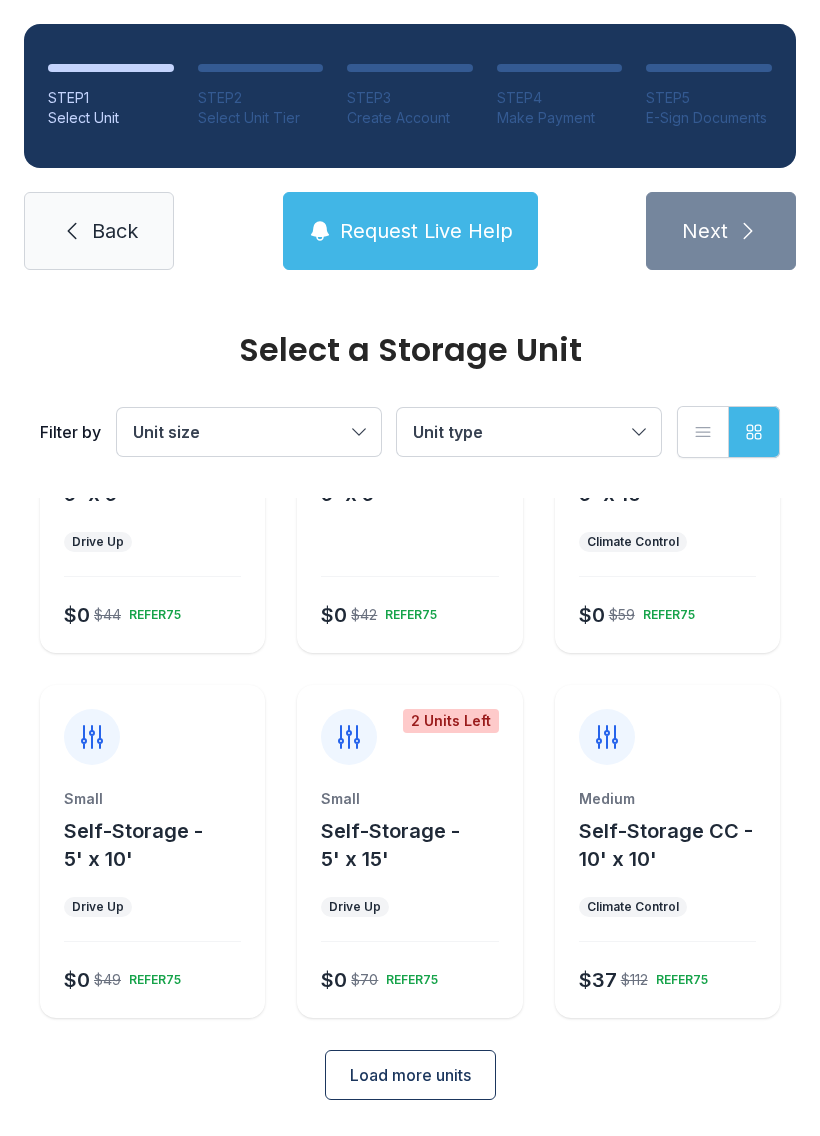 click on "Self-Storage CC - 10' x 10'" at bounding box center [666, 845] 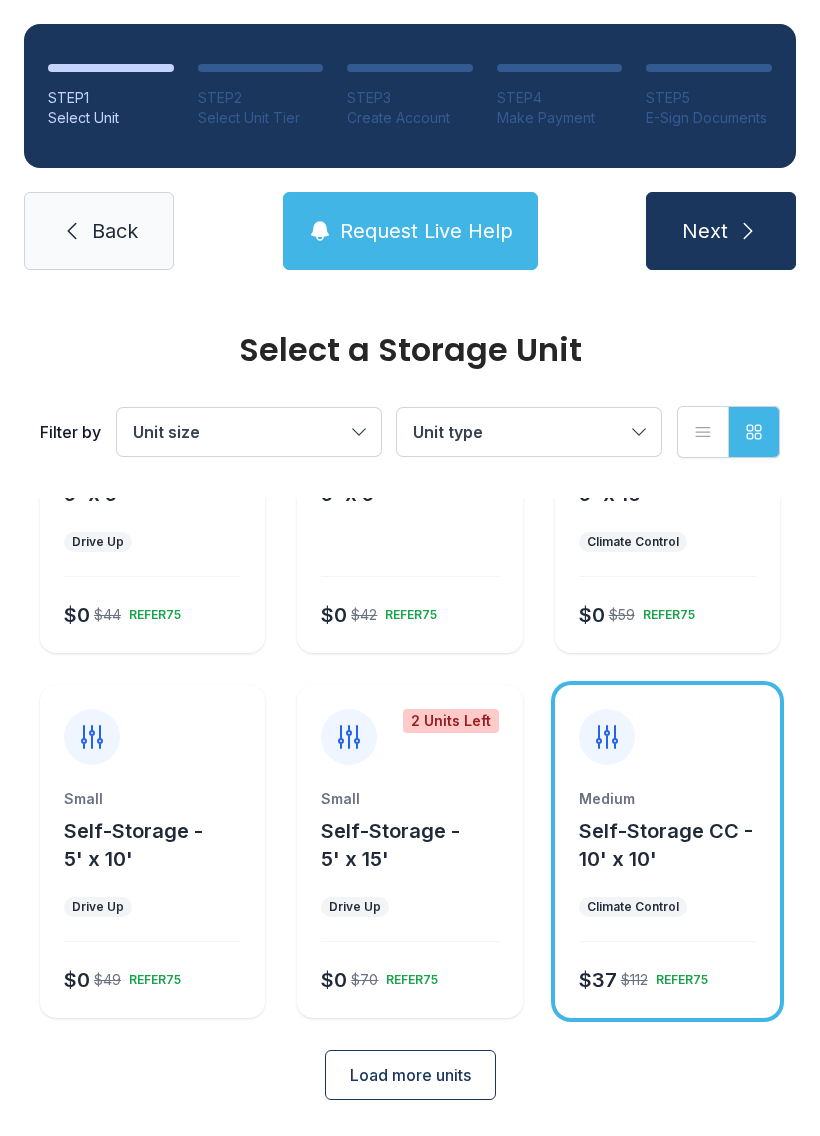click 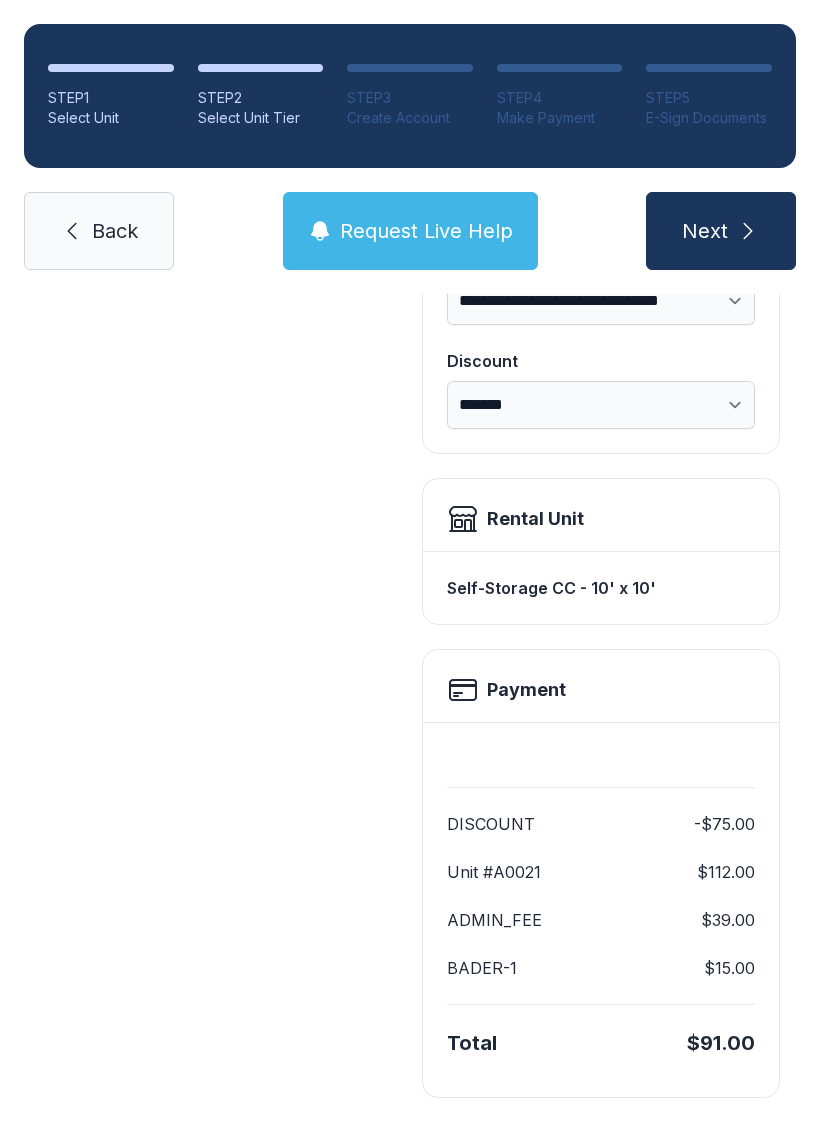 scroll, scrollTop: 361, scrollLeft: 0, axis: vertical 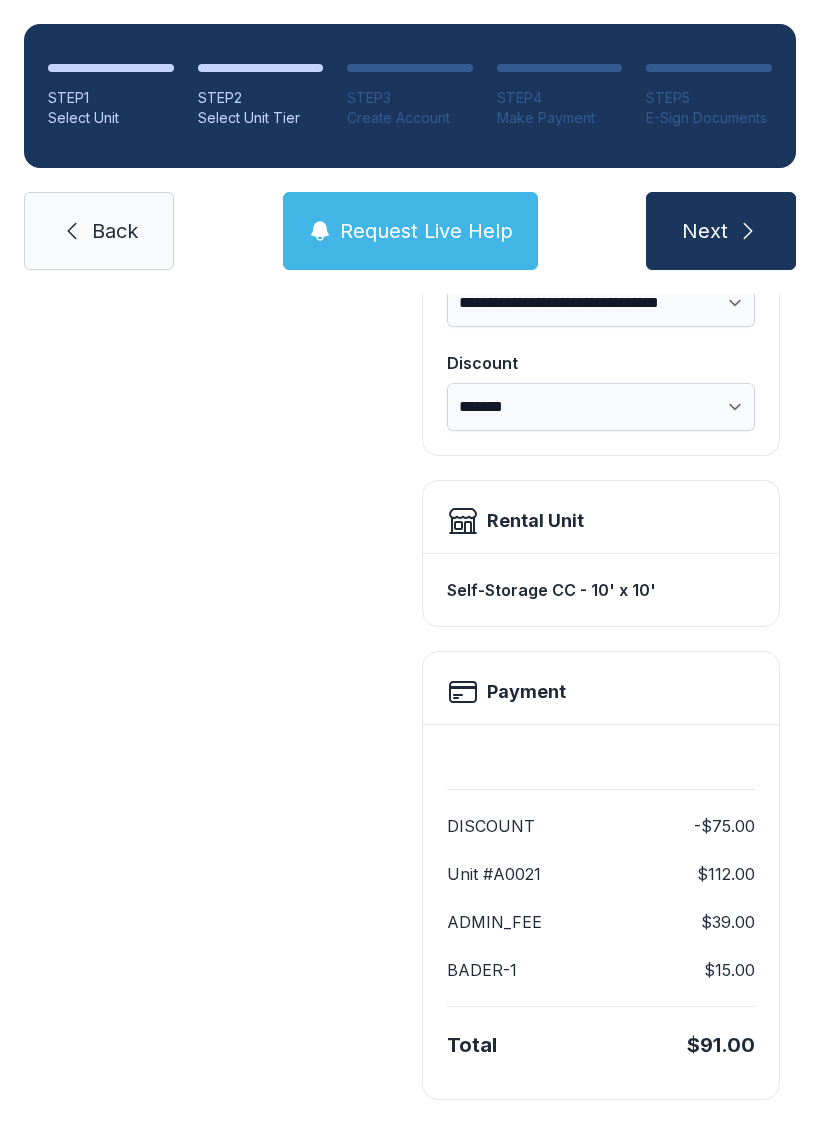 click on "Back" at bounding box center [115, 231] 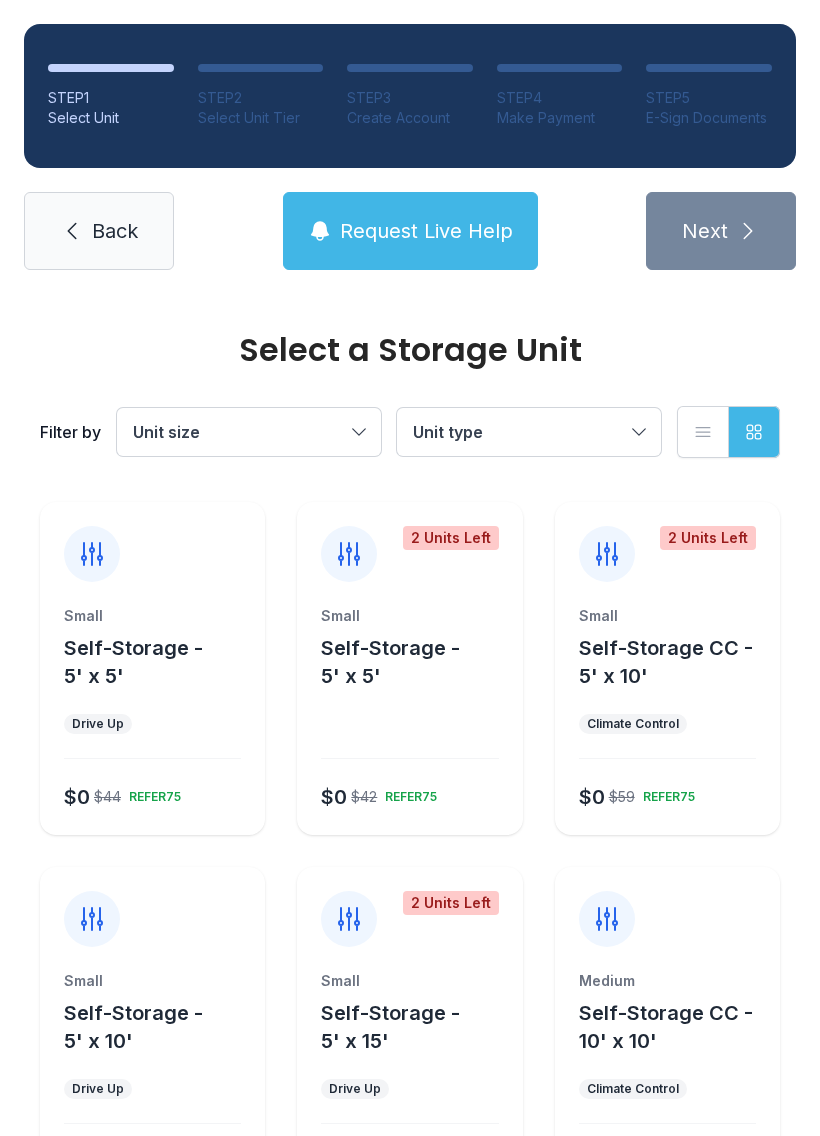 scroll, scrollTop: 0, scrollLeft: 0, axis: both 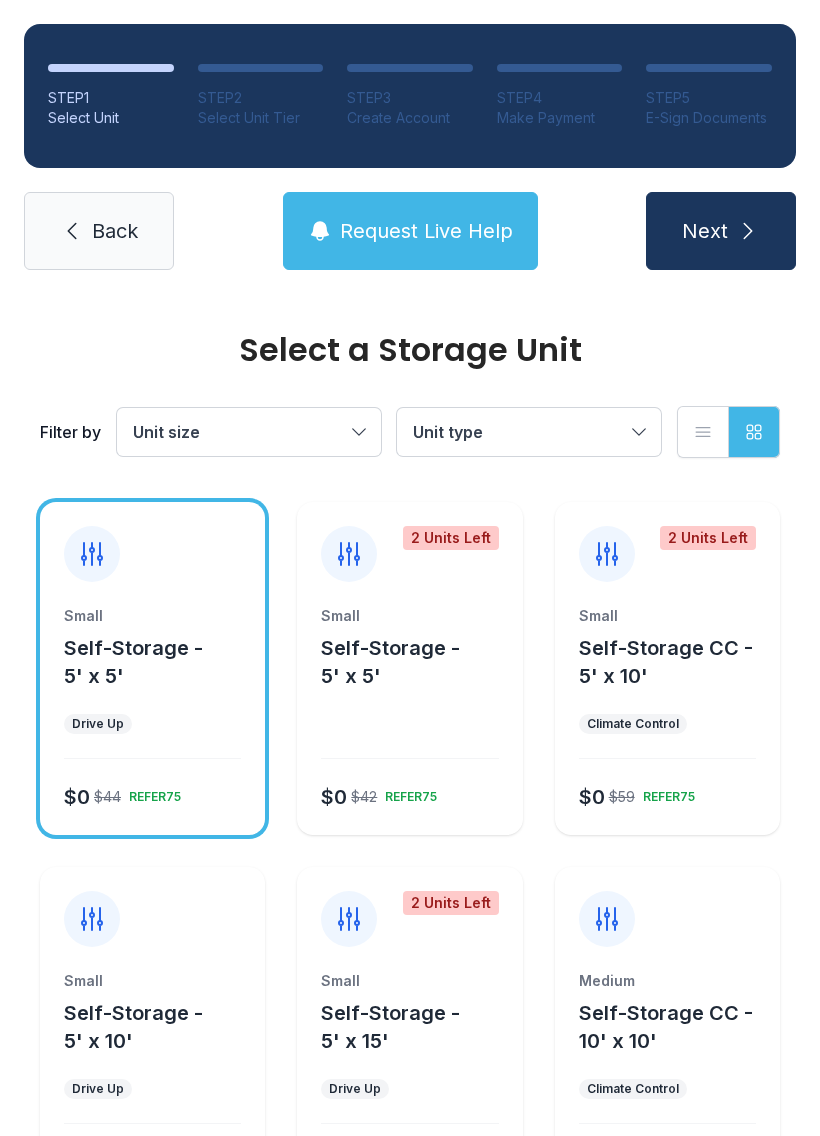 click on "Self-Storage - 5' x 5'" at bounding box center [133, 662] 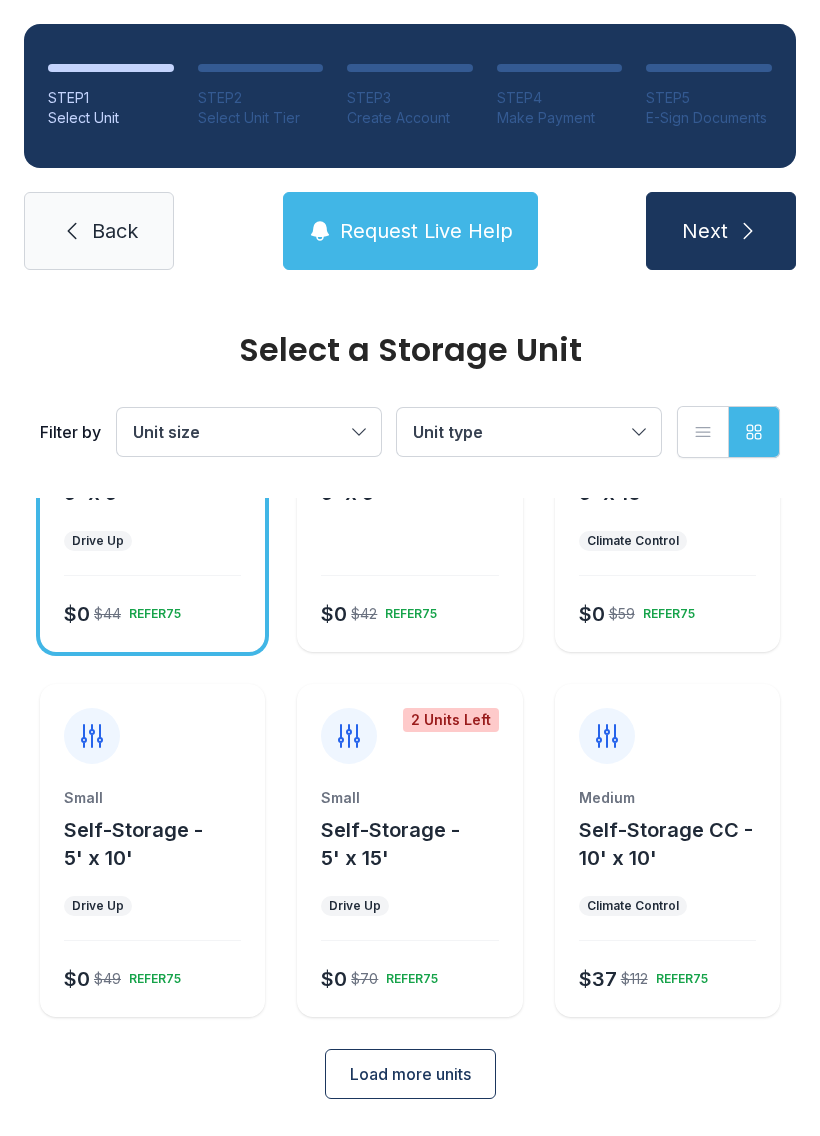 scroll, scrollTop: 182, scrollLeft: 0, axis: vertical 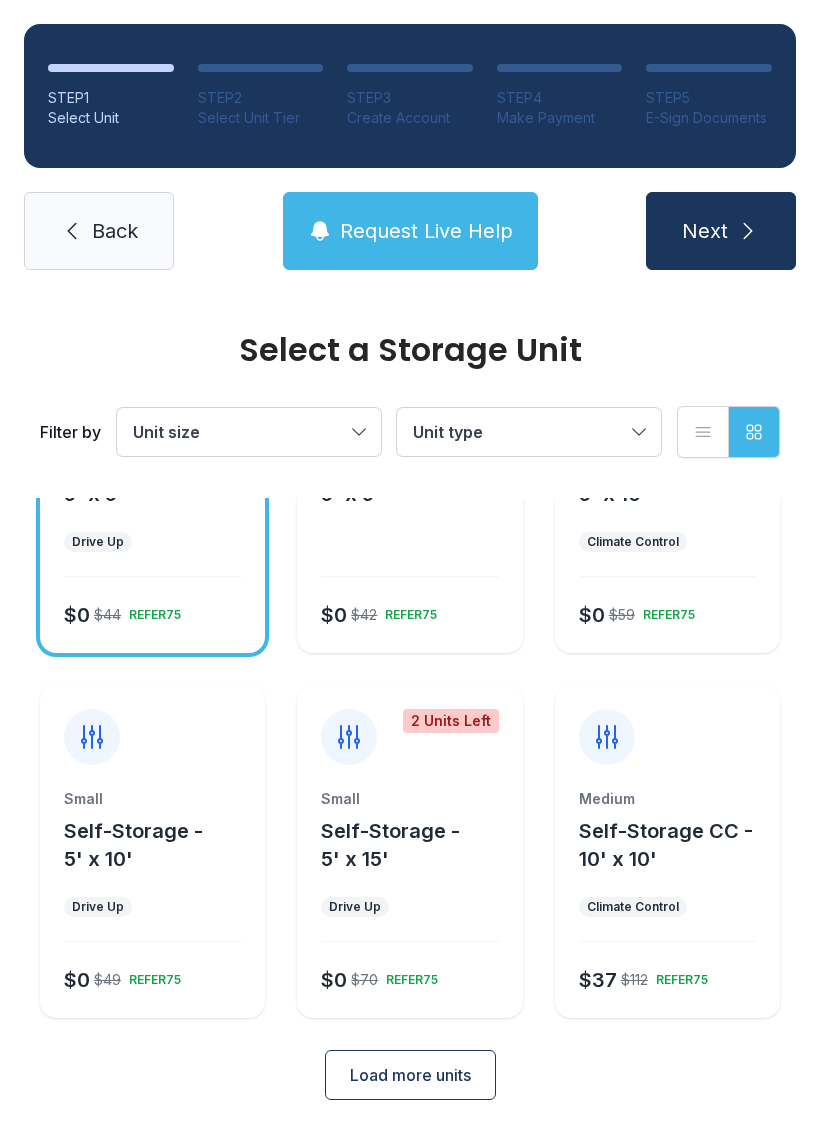 click on "Self-Storage CC - 10' x 10'" at bounding box center [666, 845] 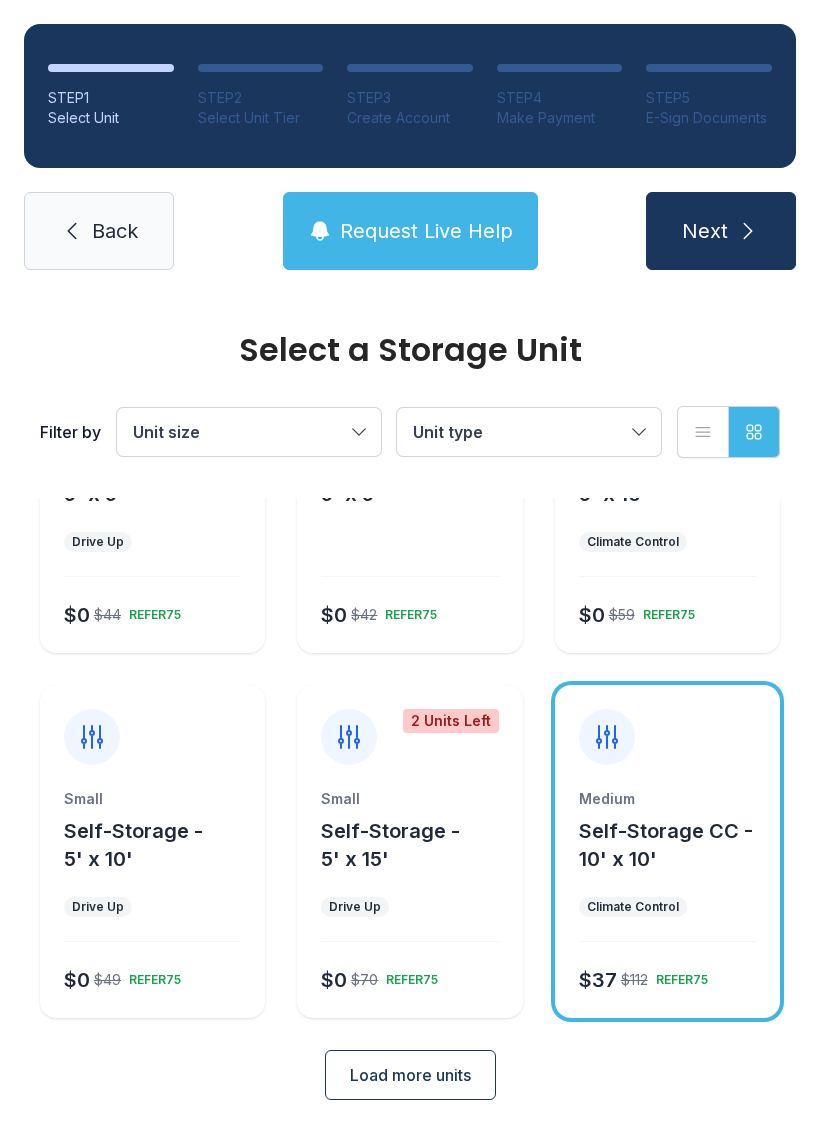 click on "Self-Storage CC - 10' x 10'" at bounding box center [666, 845] 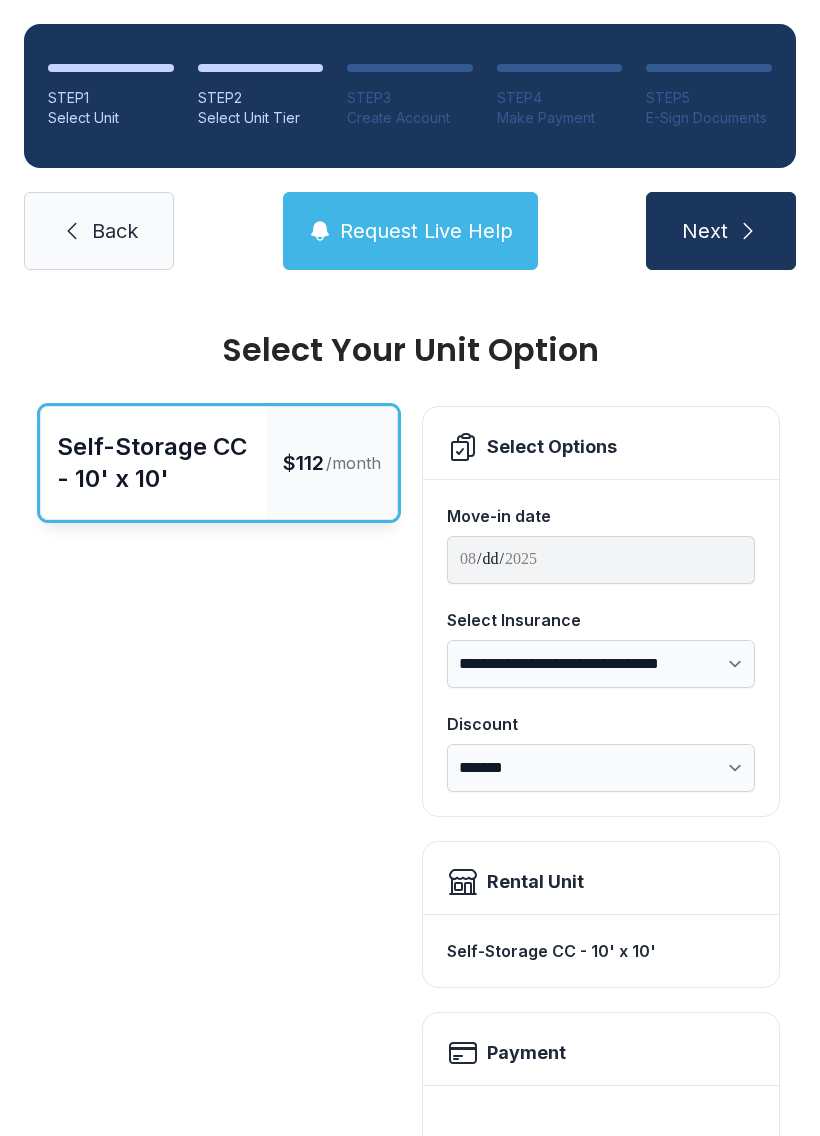 scroll, scrollTop: -1, scrollLeft: 0, axis: vertical 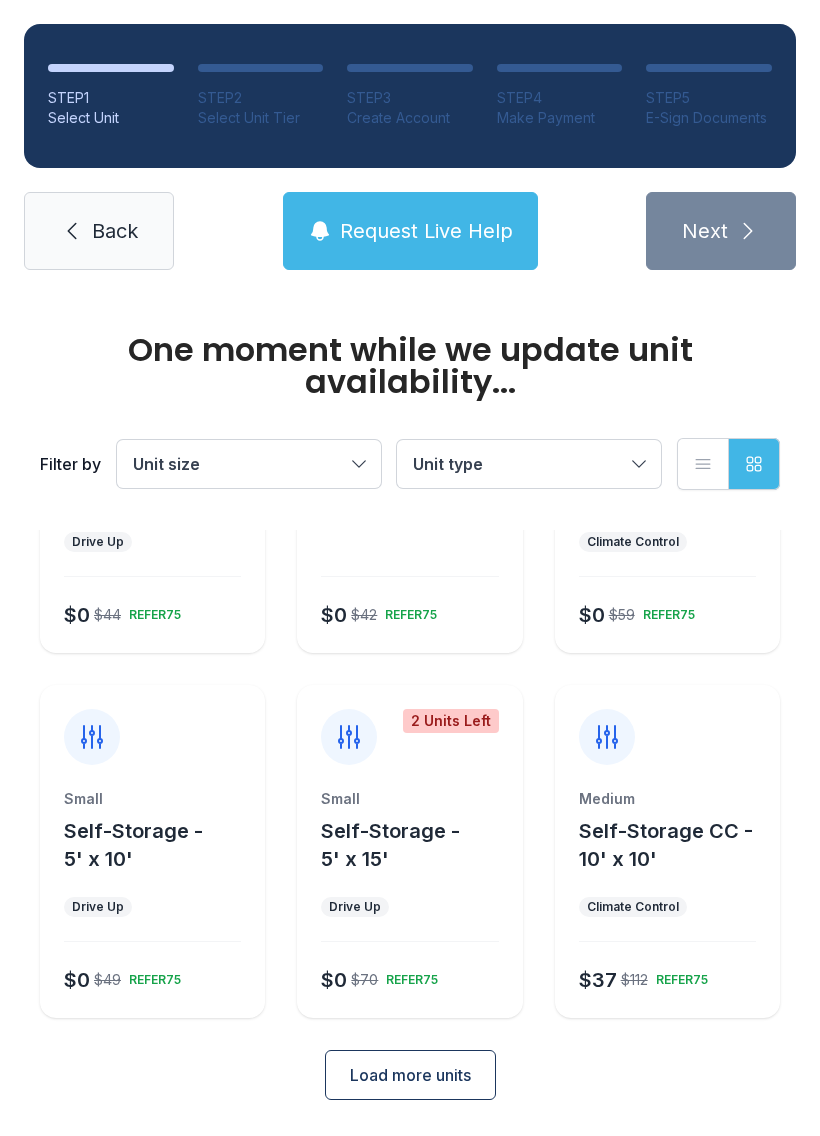 click on "Load more units" at bounding box center [410, 1075] 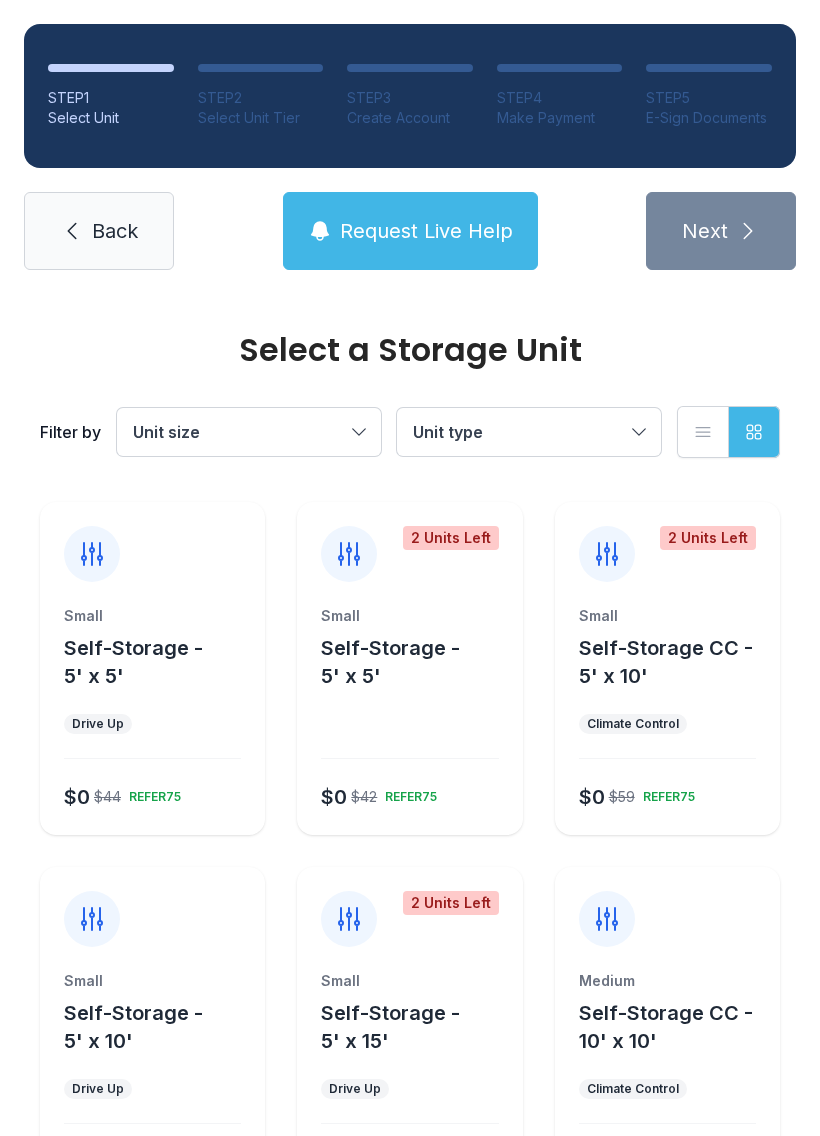 scroll, scrollTop: 0, scrollLeft: 0, axis: both 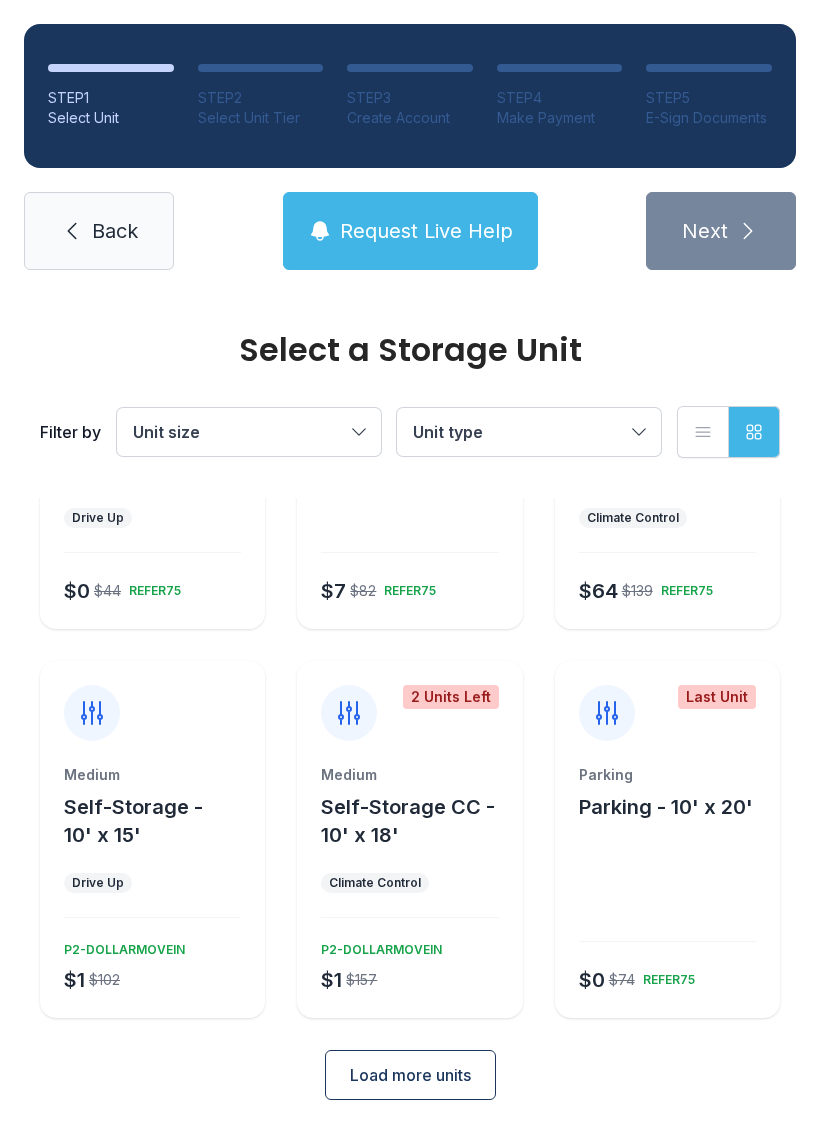 click on "Load more units" at bounding box center [410, 1075] 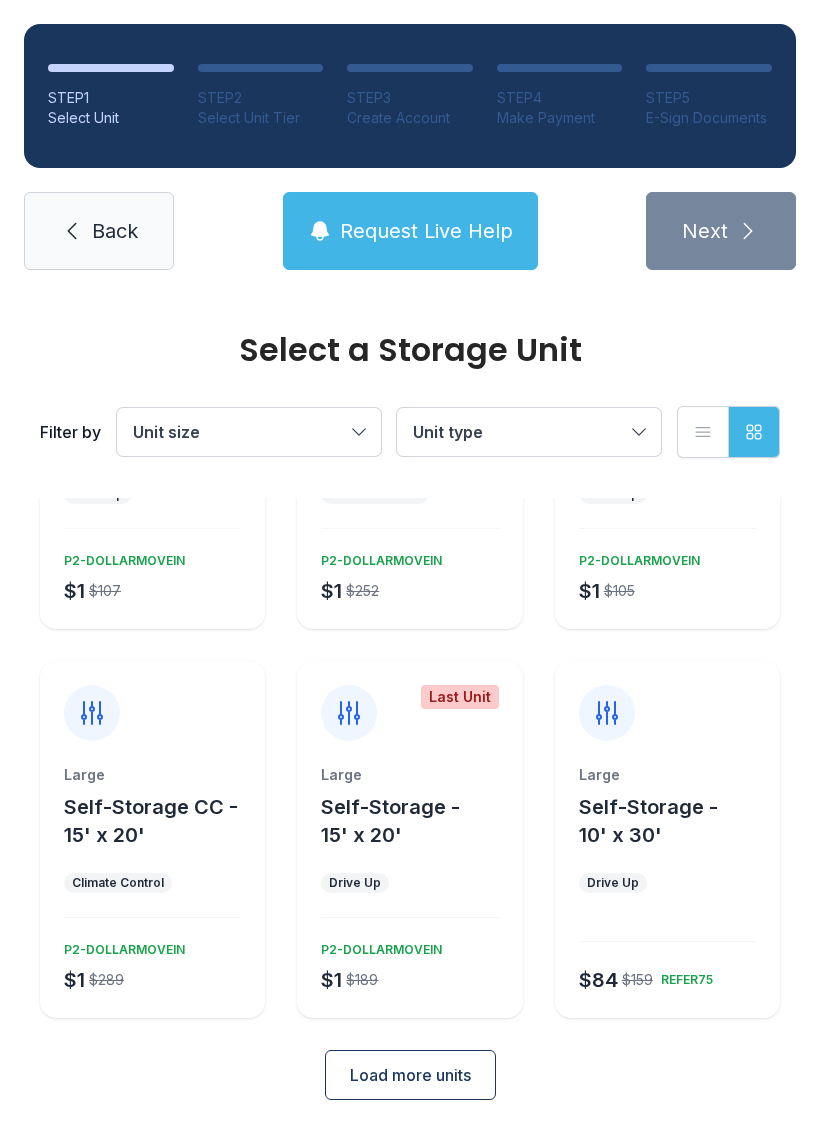 scroll, scrollTop: 1714, scrollLeft: 0, axis: vertical 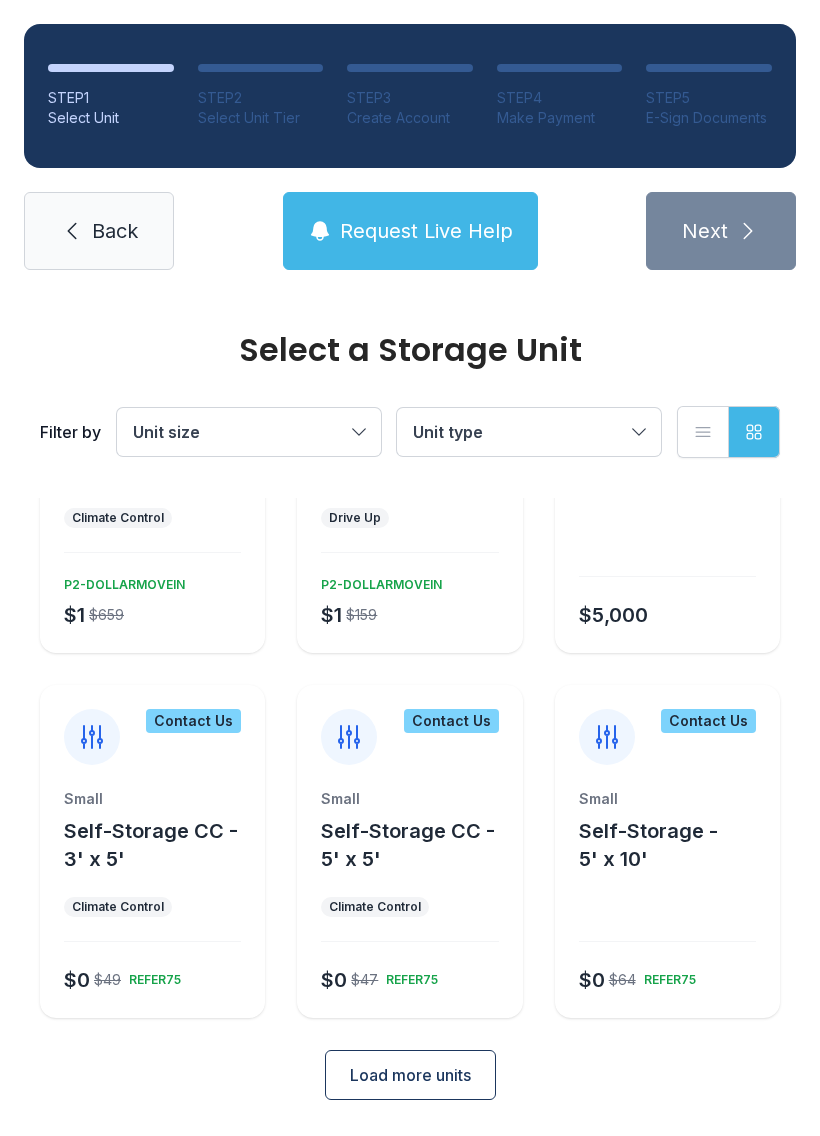click on "Load more units" at bounding box center (410, 1075) 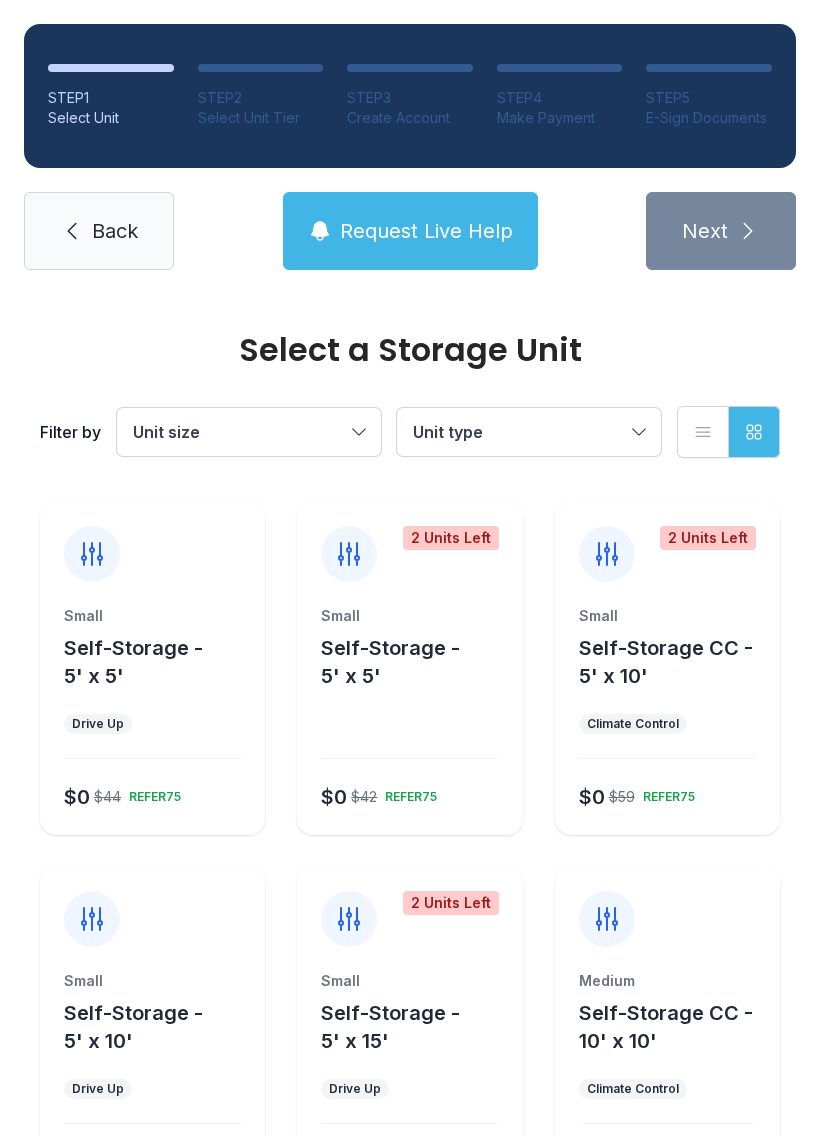 scroll, scrollTop: 0, scrollLeft: 0, axis: both 